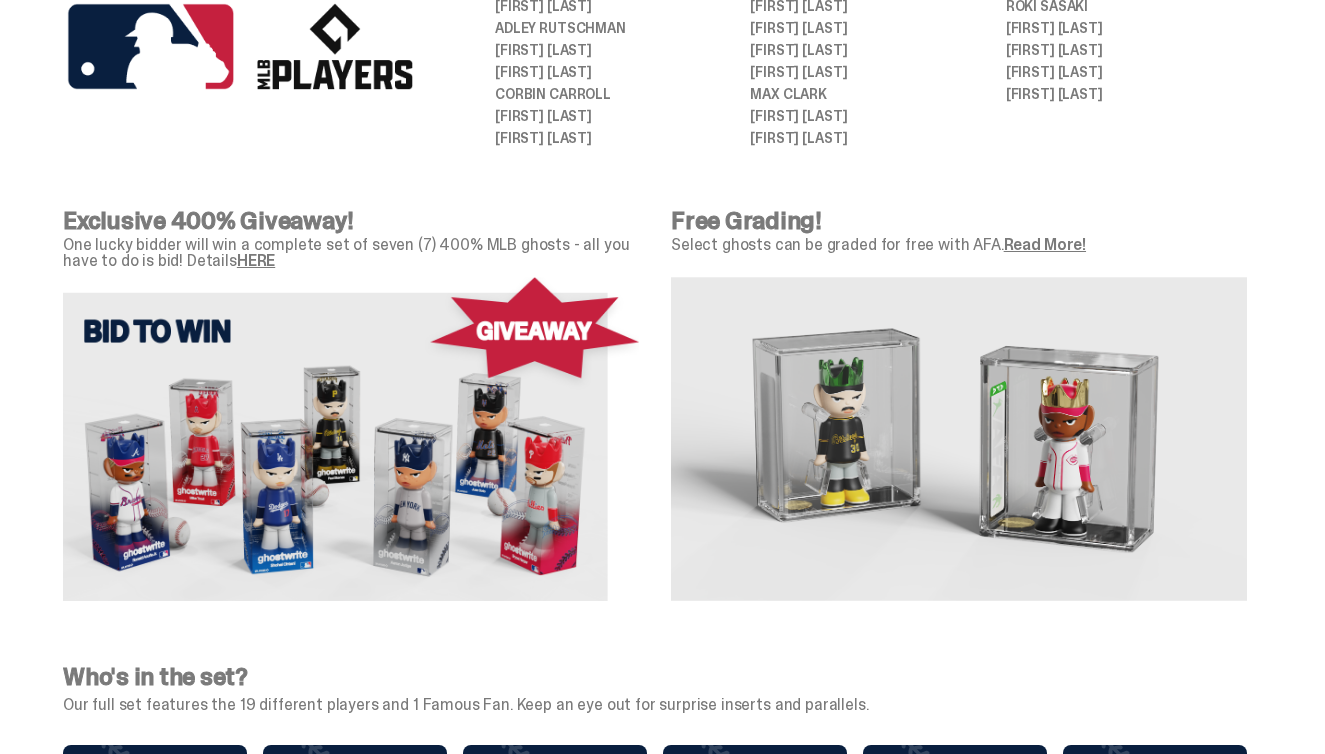 scroll, scrollTop: 1237, scrollLeft: 0, axis: vertical 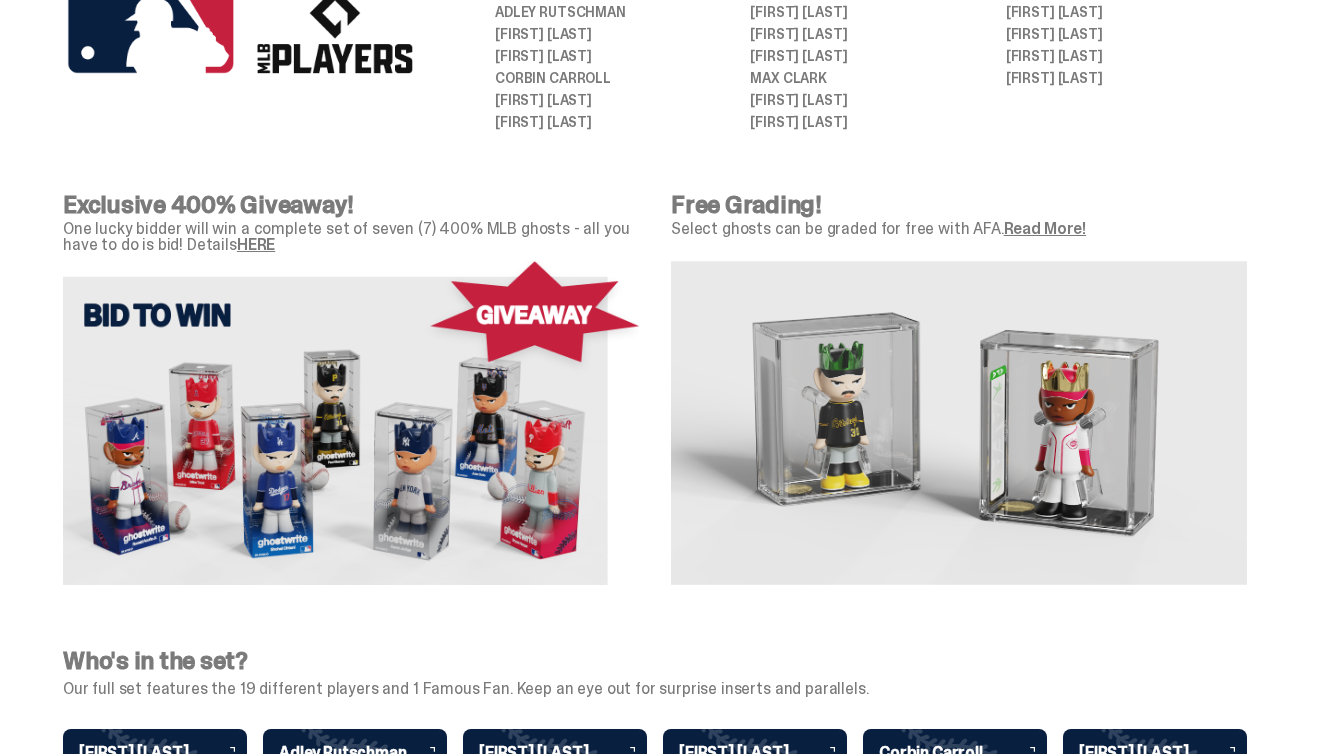 click at bounding box center [351, 423] 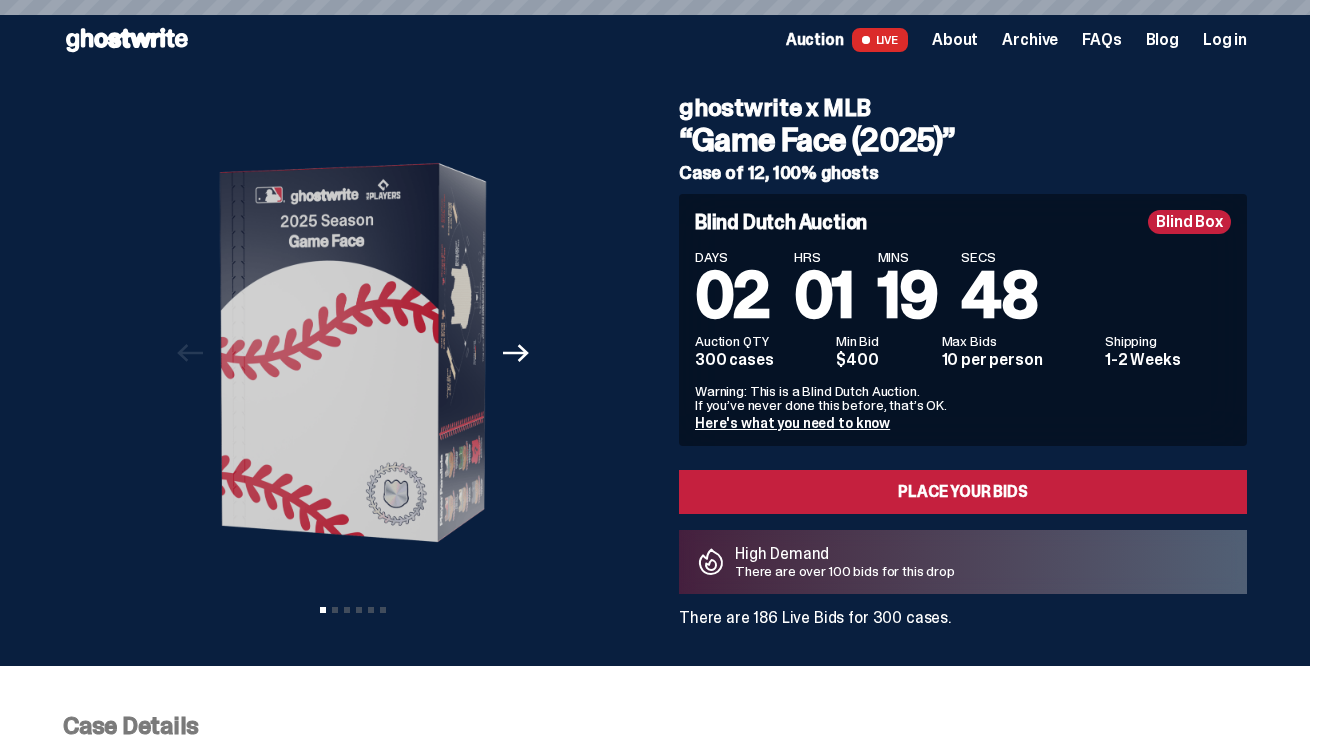 scroll, scrollTop: 0, scrollLeft: 0, axis: both 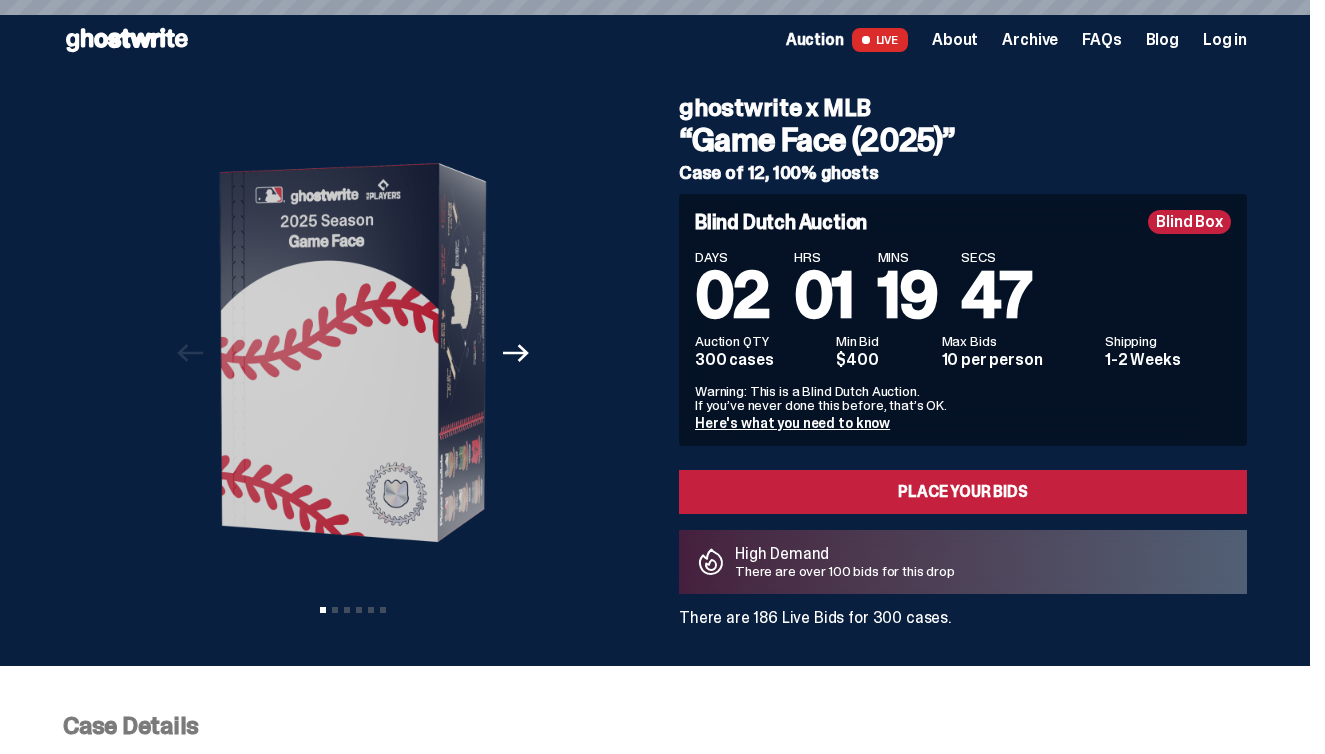 click on "Auction" at bounding box center (815, 40) 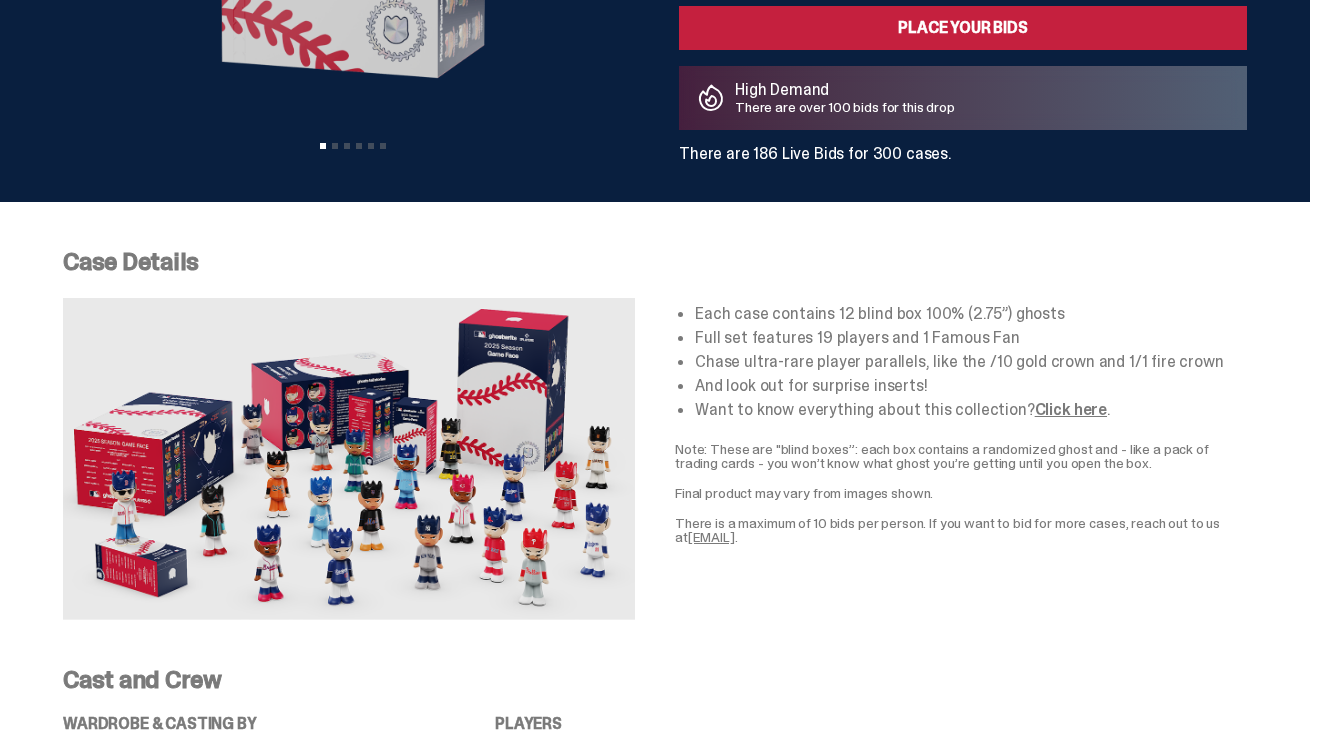 scroll, scrollTop: 467, scrollLeft: 0, axis: vertical 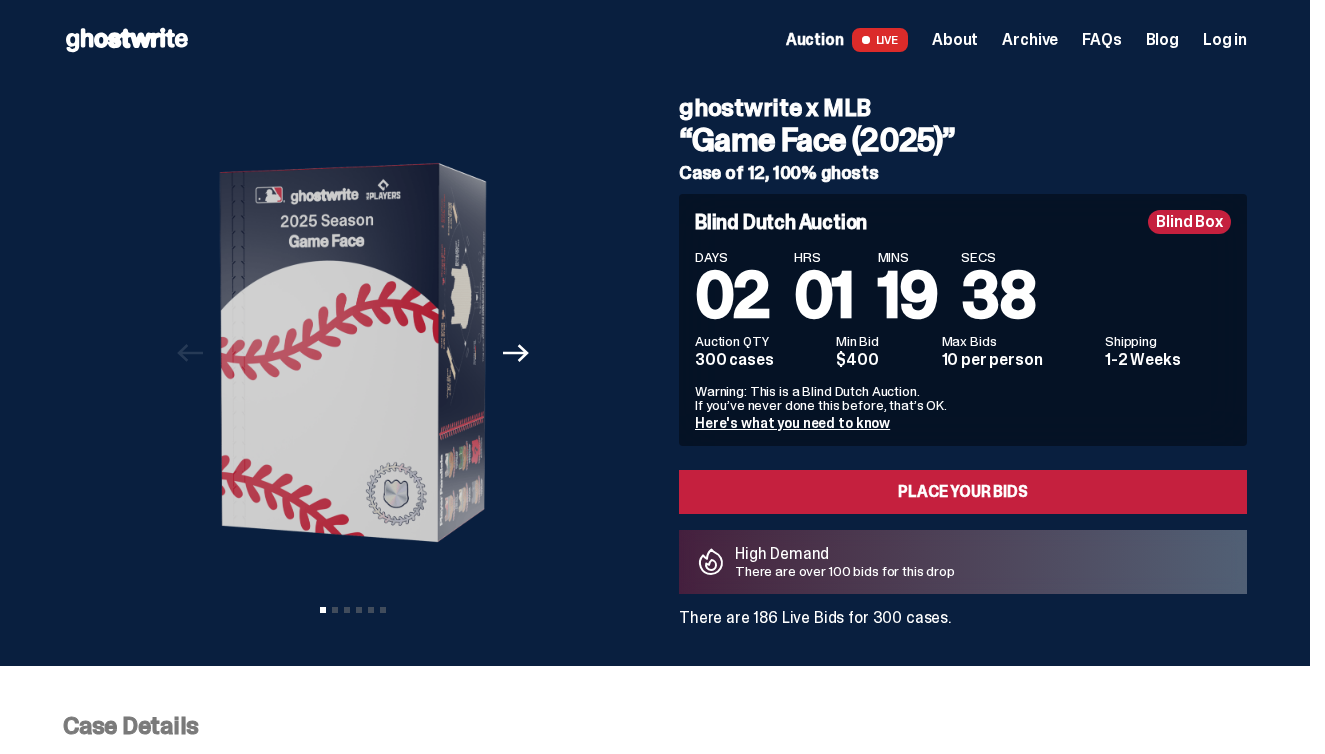 click 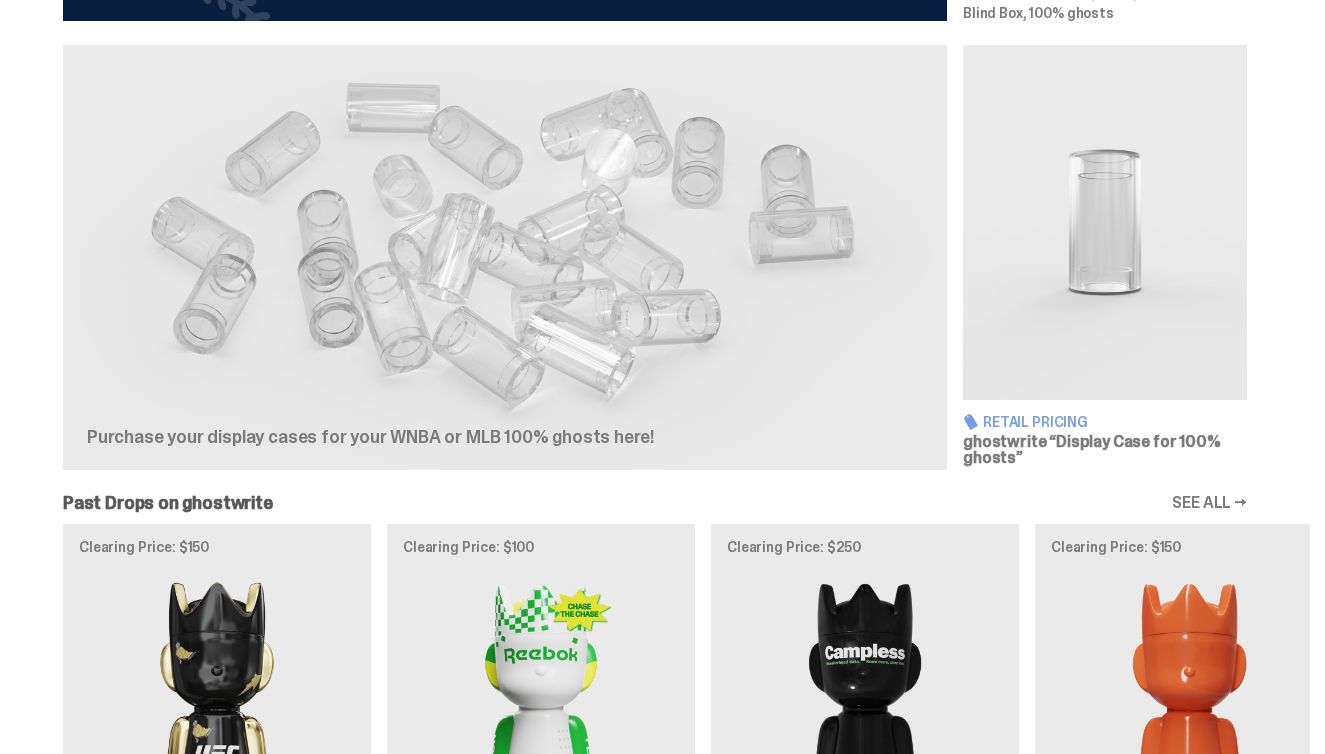 scroll, scrollTop: 1151, scrollLeft: 0, axis: vertical 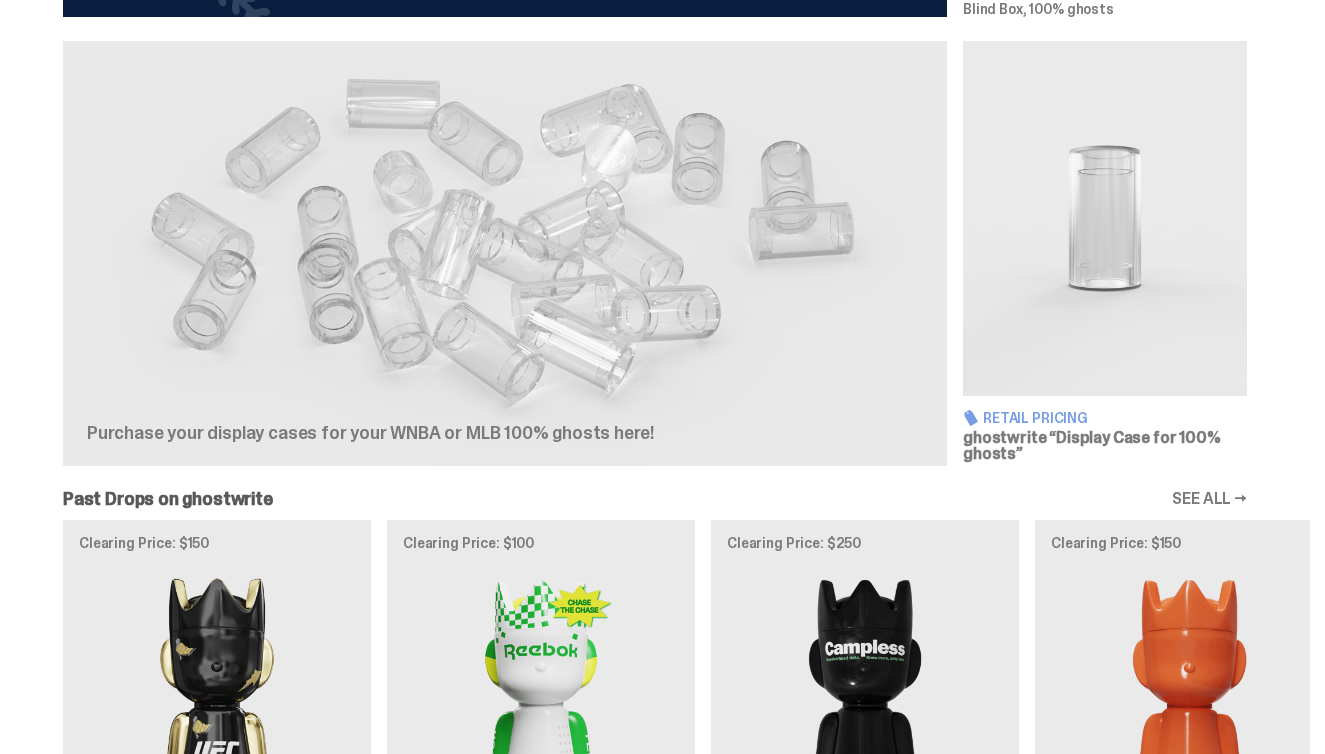 click at bounding box center [407, 324] 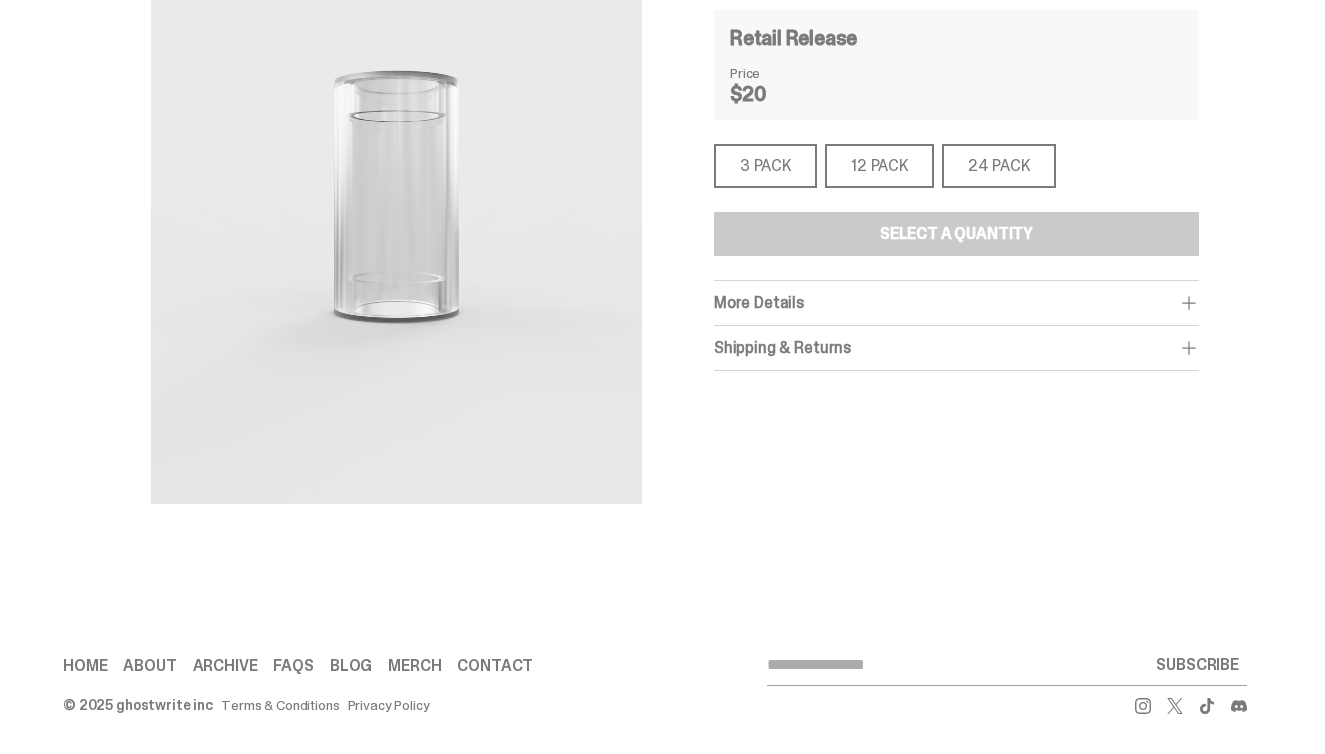 scroll, scrollTop: 0, scrollLeft: 0, axis: both 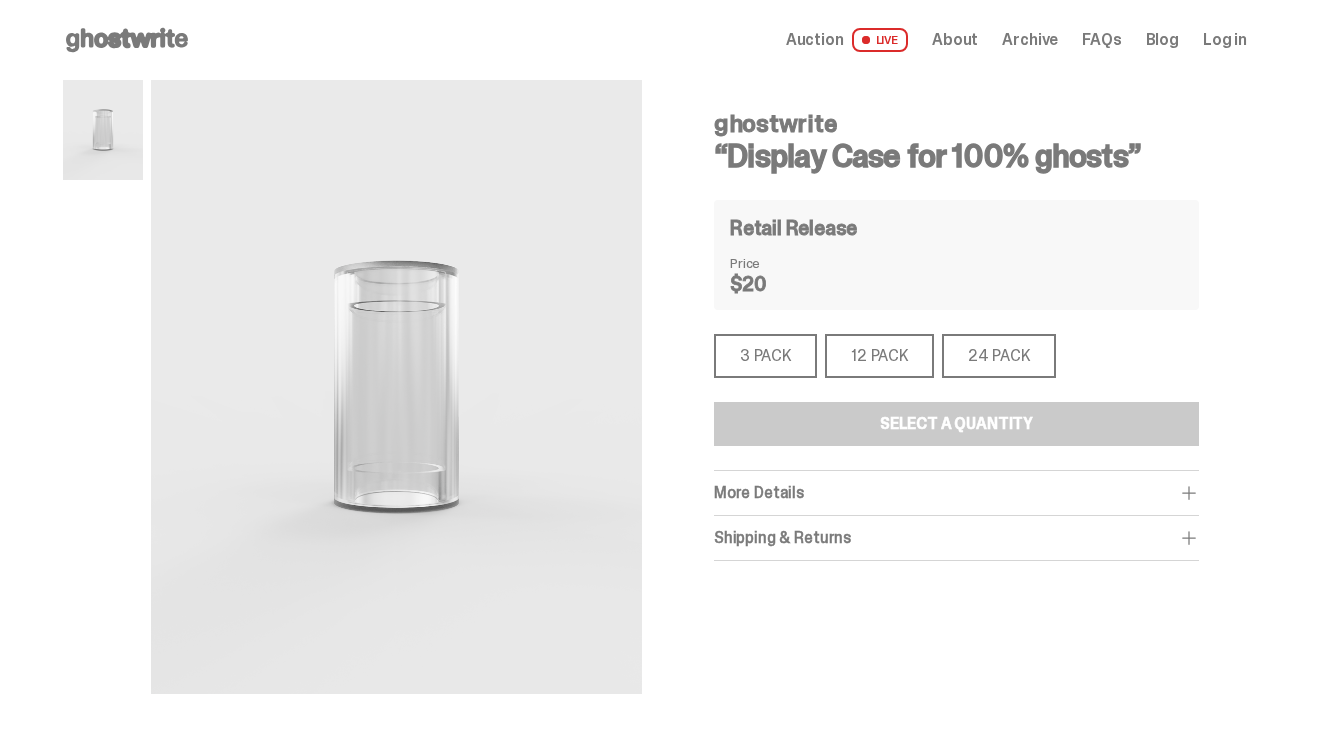 click on "3 PACK" at bounding box center (765, 356) 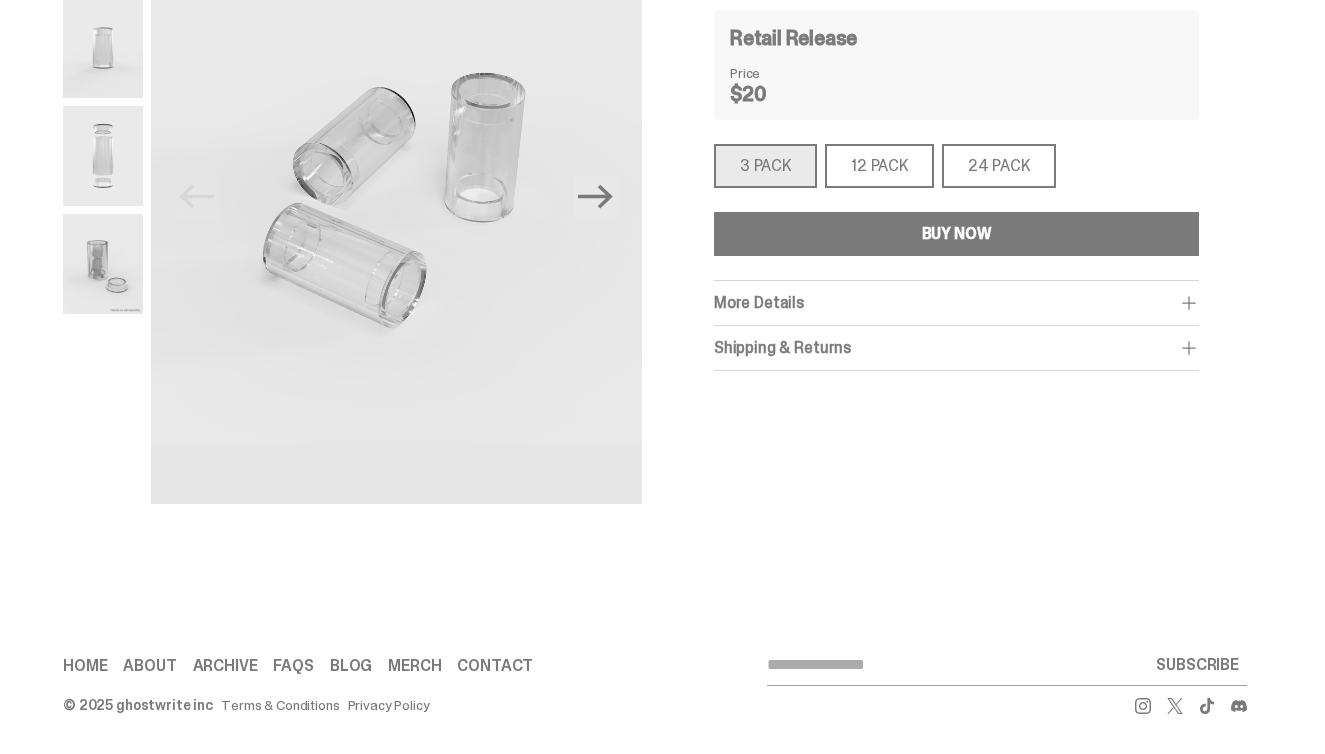 scroll, scrollTop: 190, scrollLeft: 0, axis: vertical 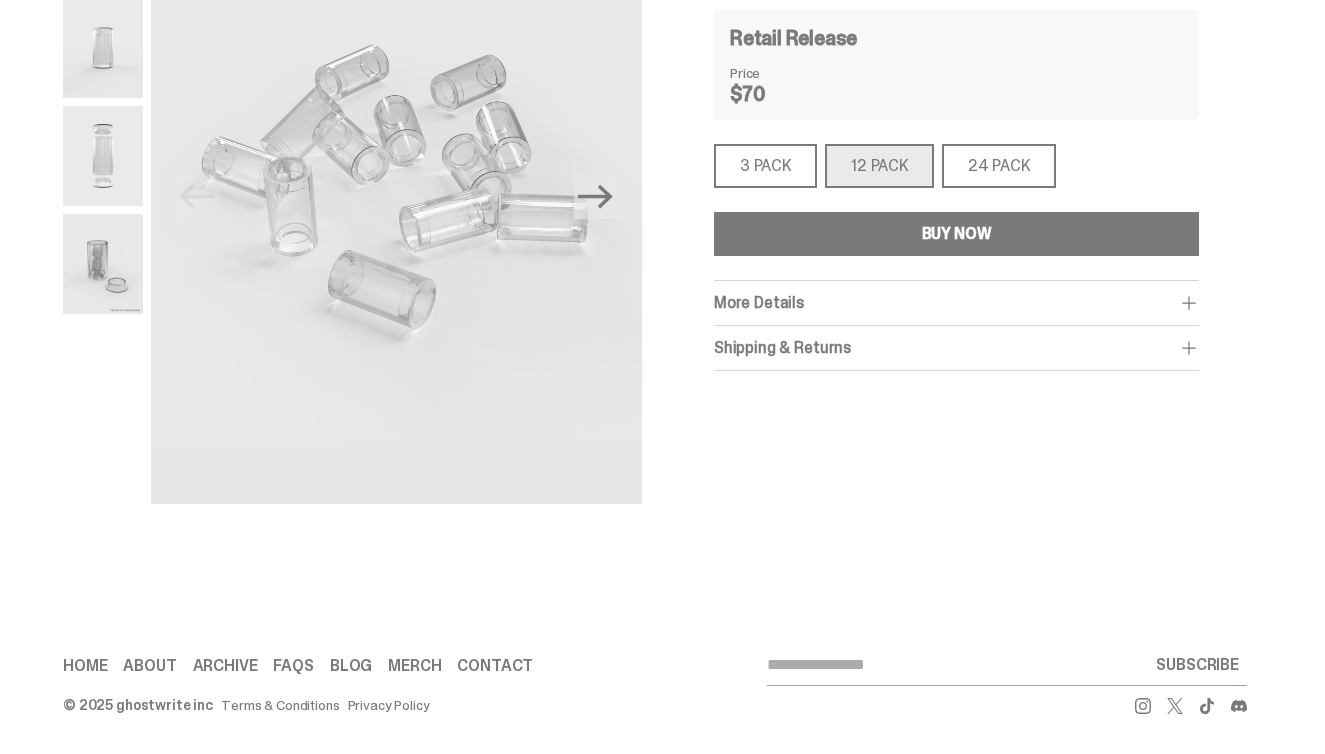 click on "3 PACK" at bounding box center (765, 166) 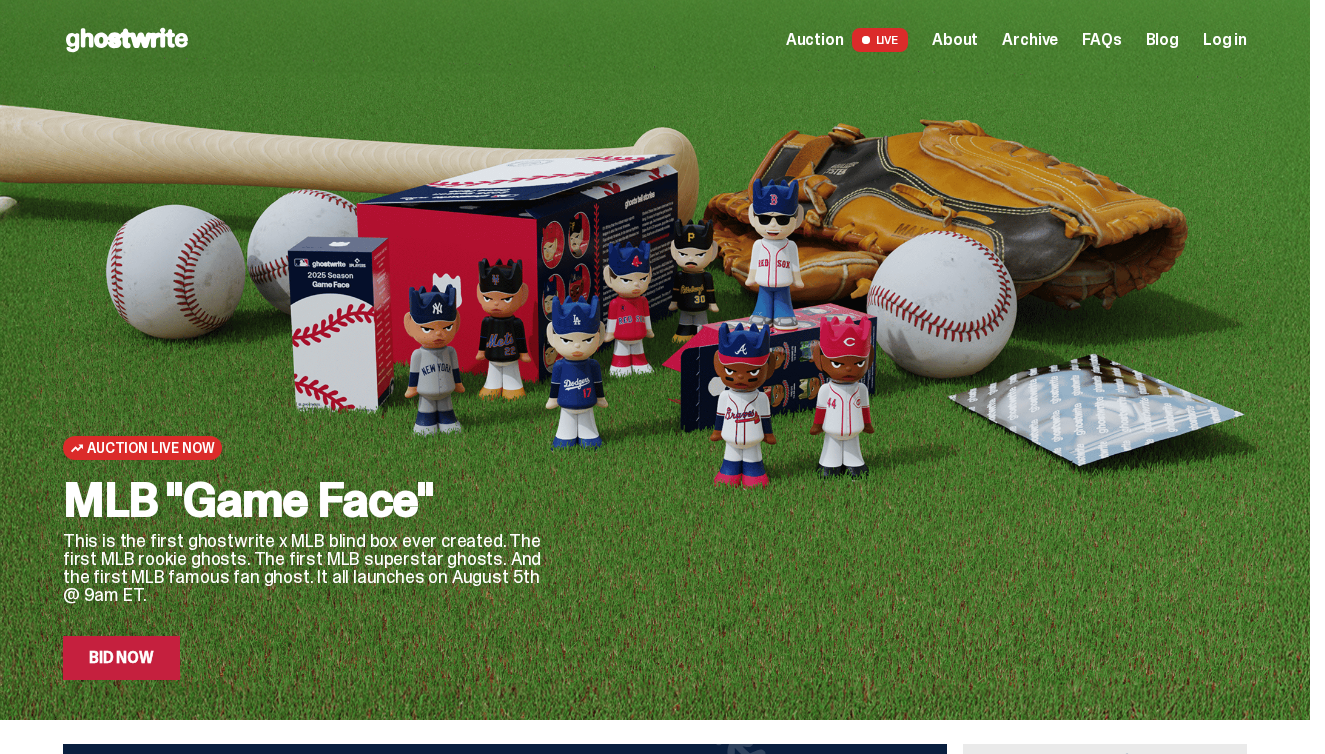 scroll, scrollTop: 0, scrollLeft: 0, axis: both 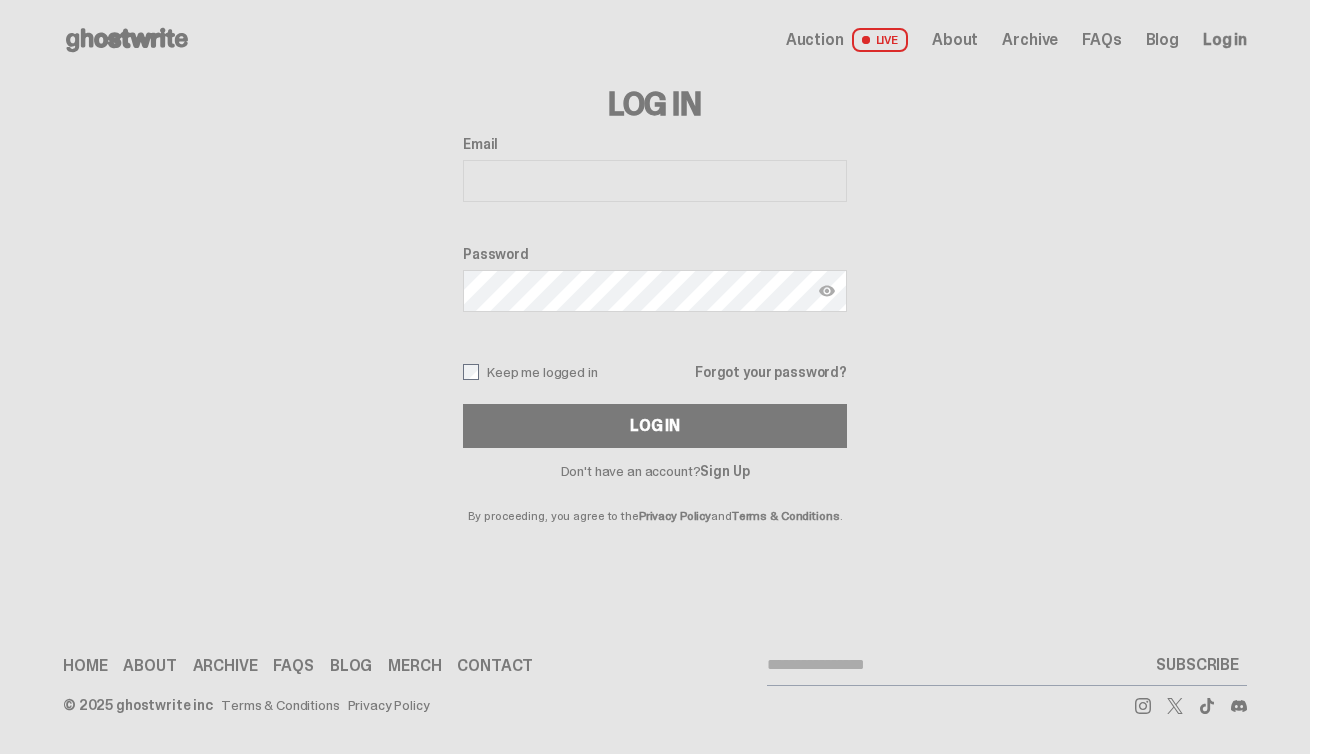 click on "Email" at bounding box center [655, 171] 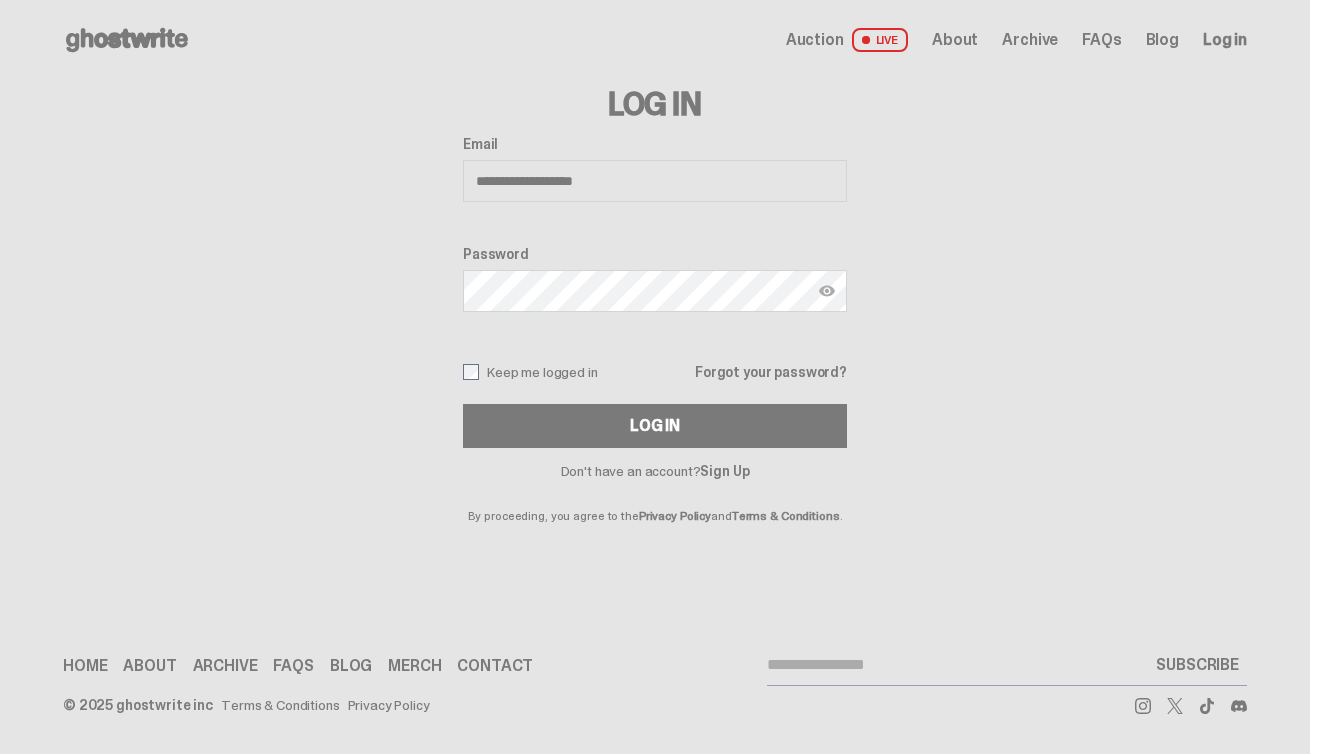 click at bounding box center (827, 291) 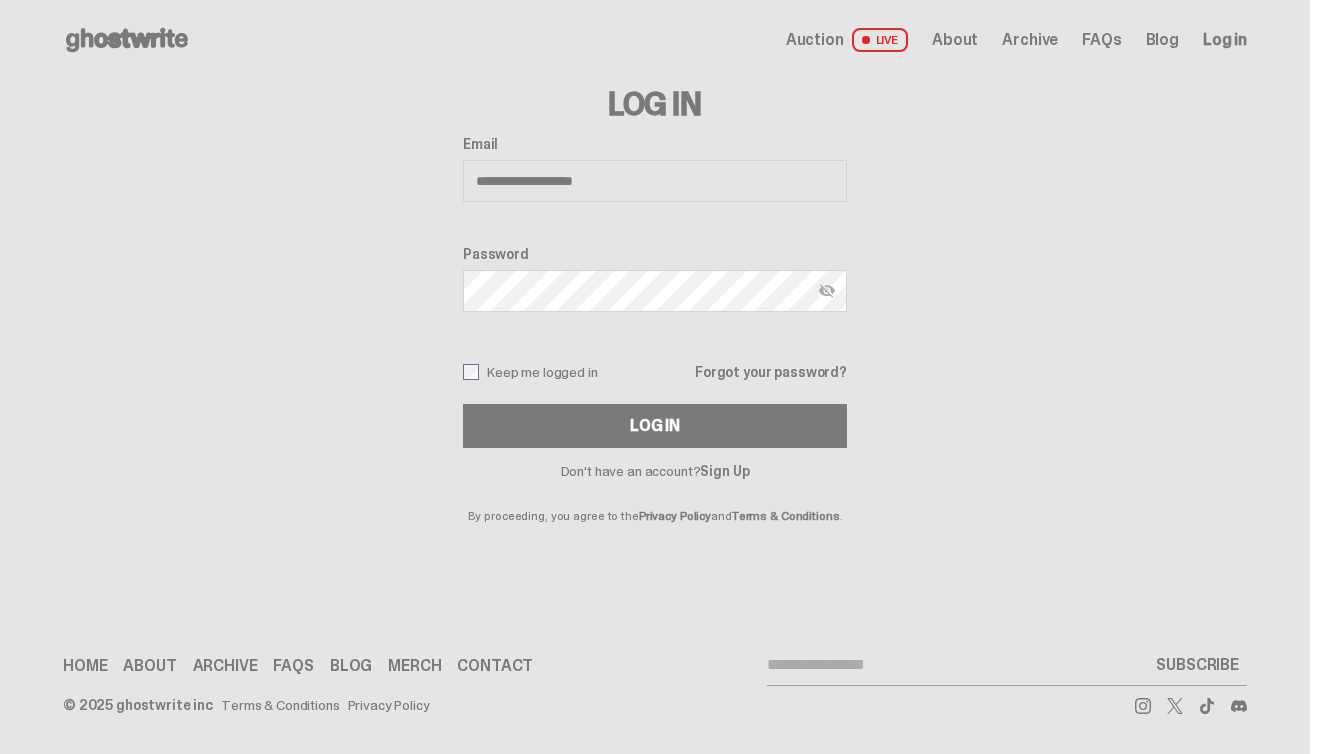 click at bounding box center (833, 291) 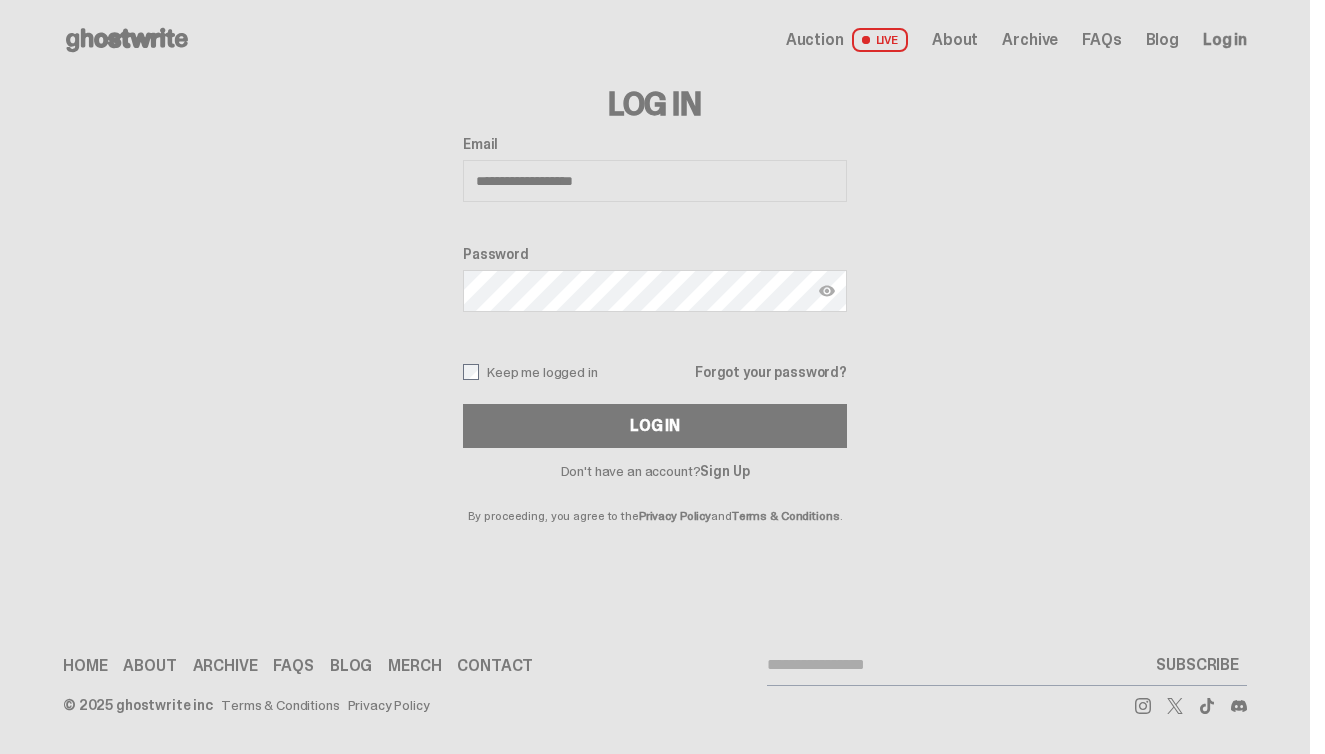 click at bounding box center [827, 291] 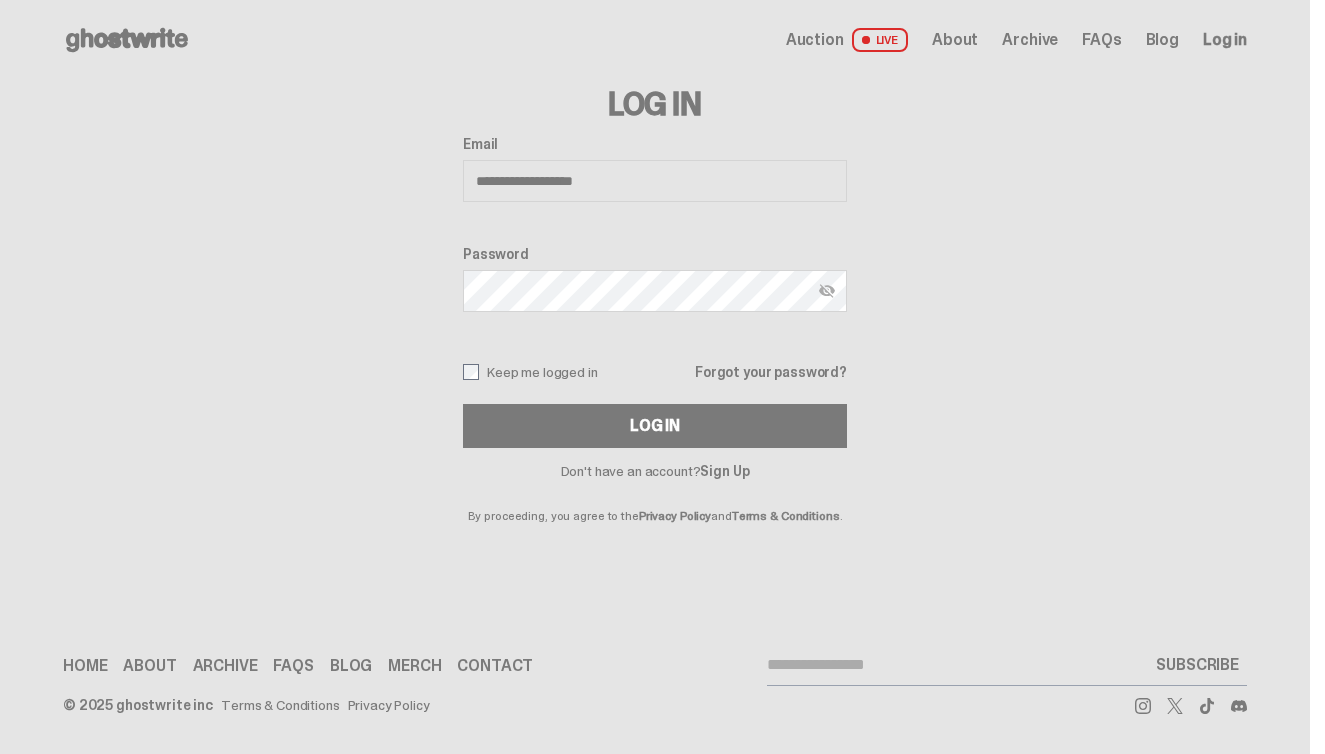 click on "Sign Up" at bounding box center [724, 471] 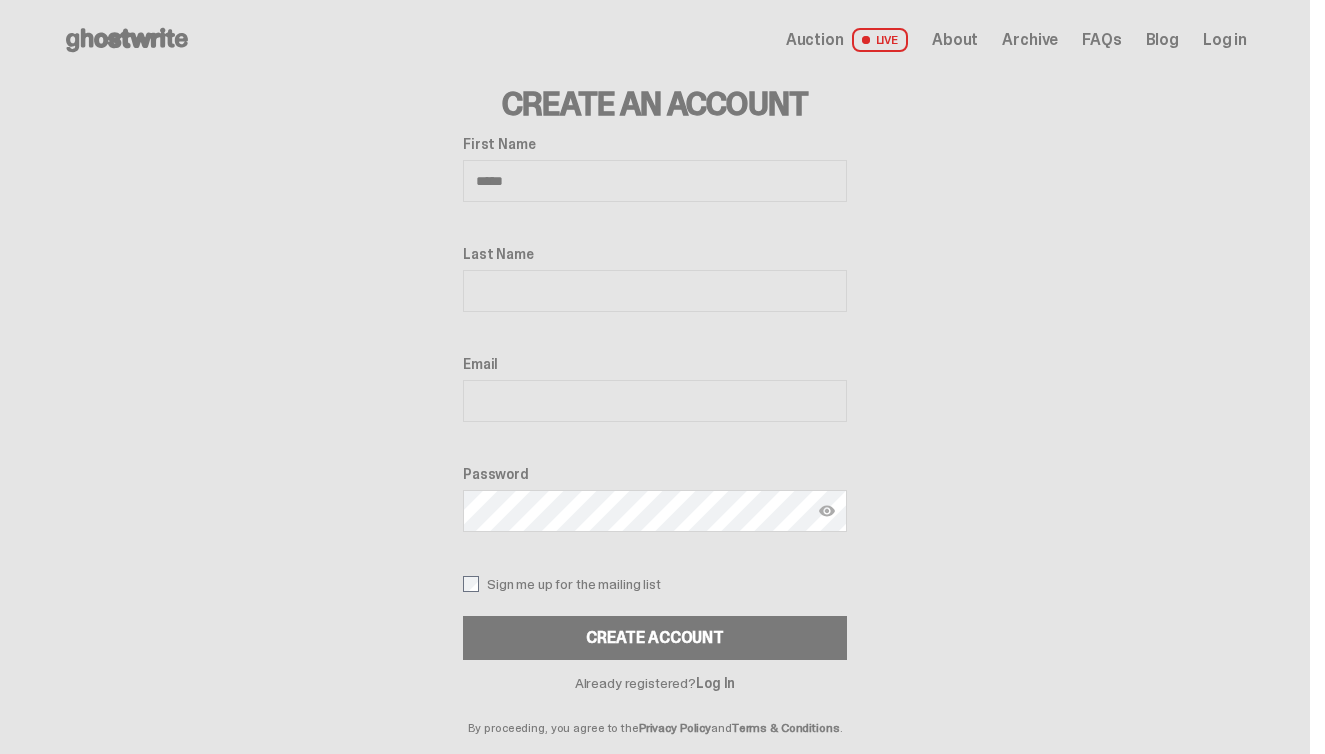type on "*****" 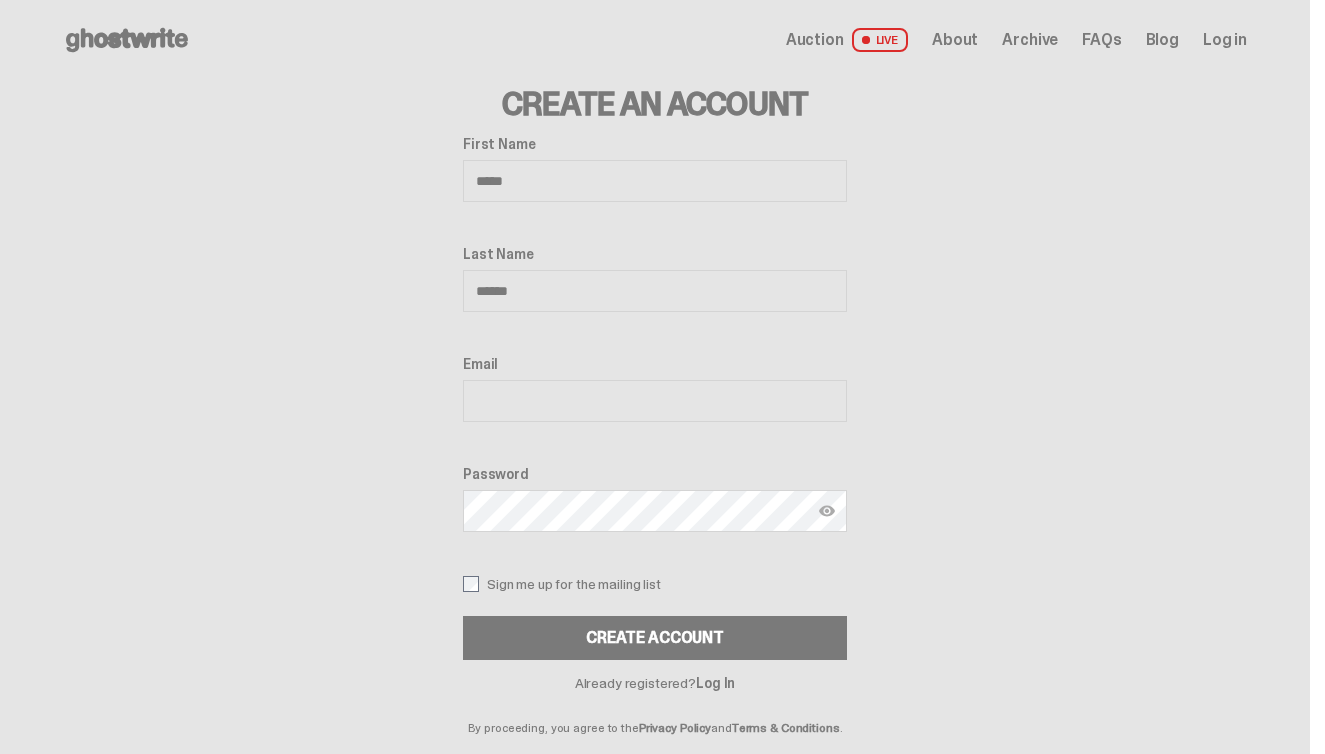 type on "******" 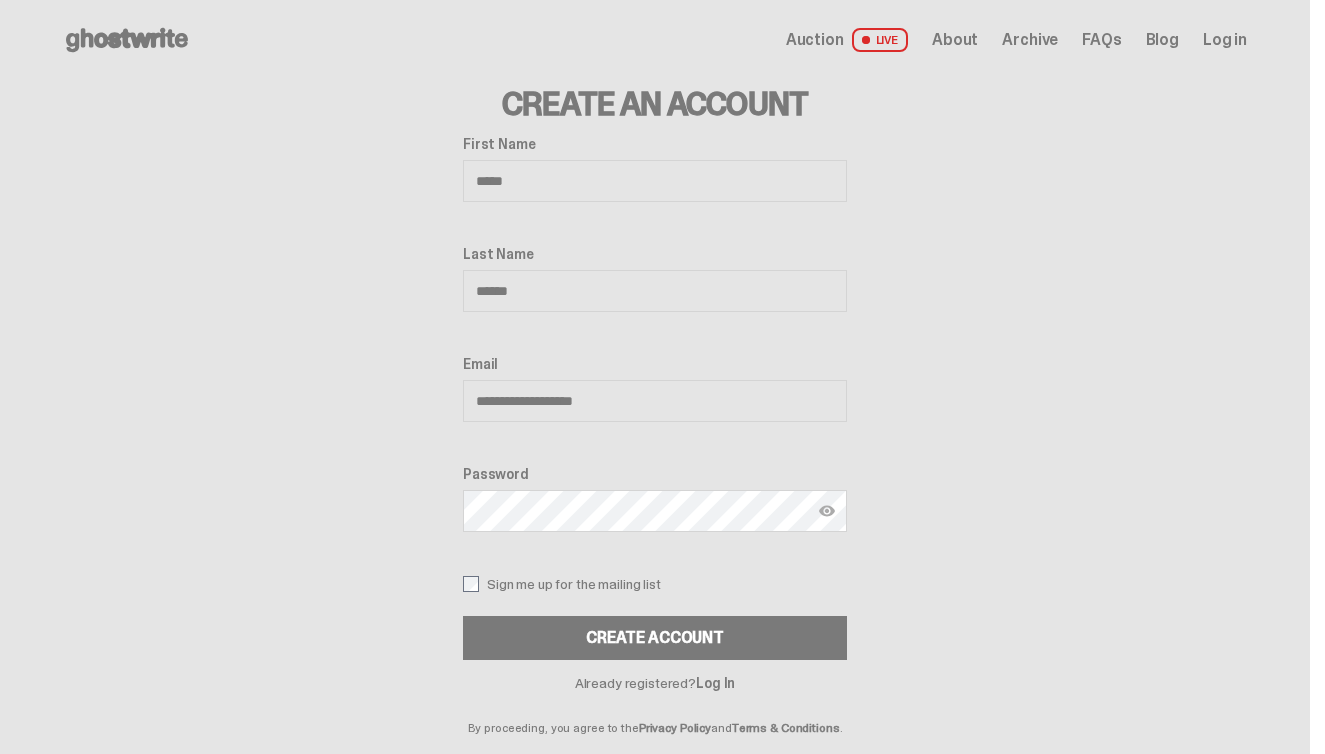 click on "**********" at bounding box center [655, 398] 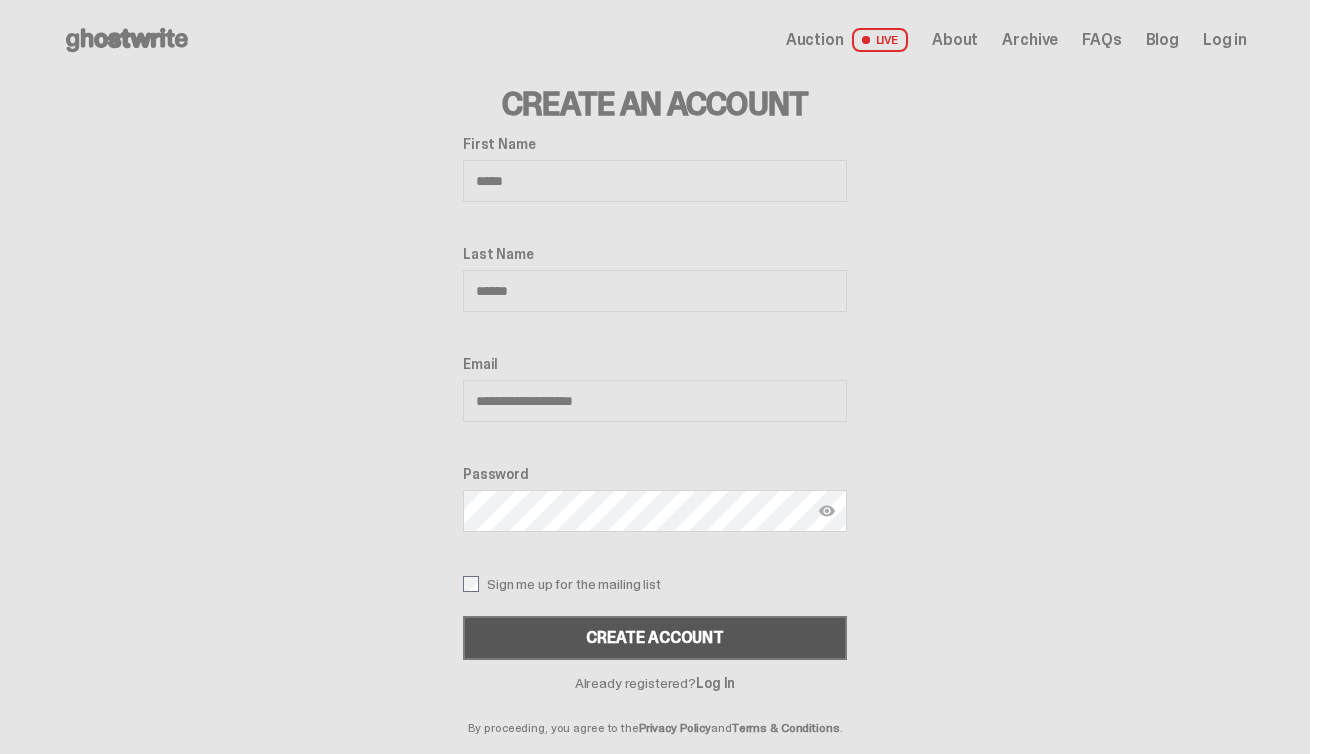 click on "Create Account" at bounding box center (655, 638) 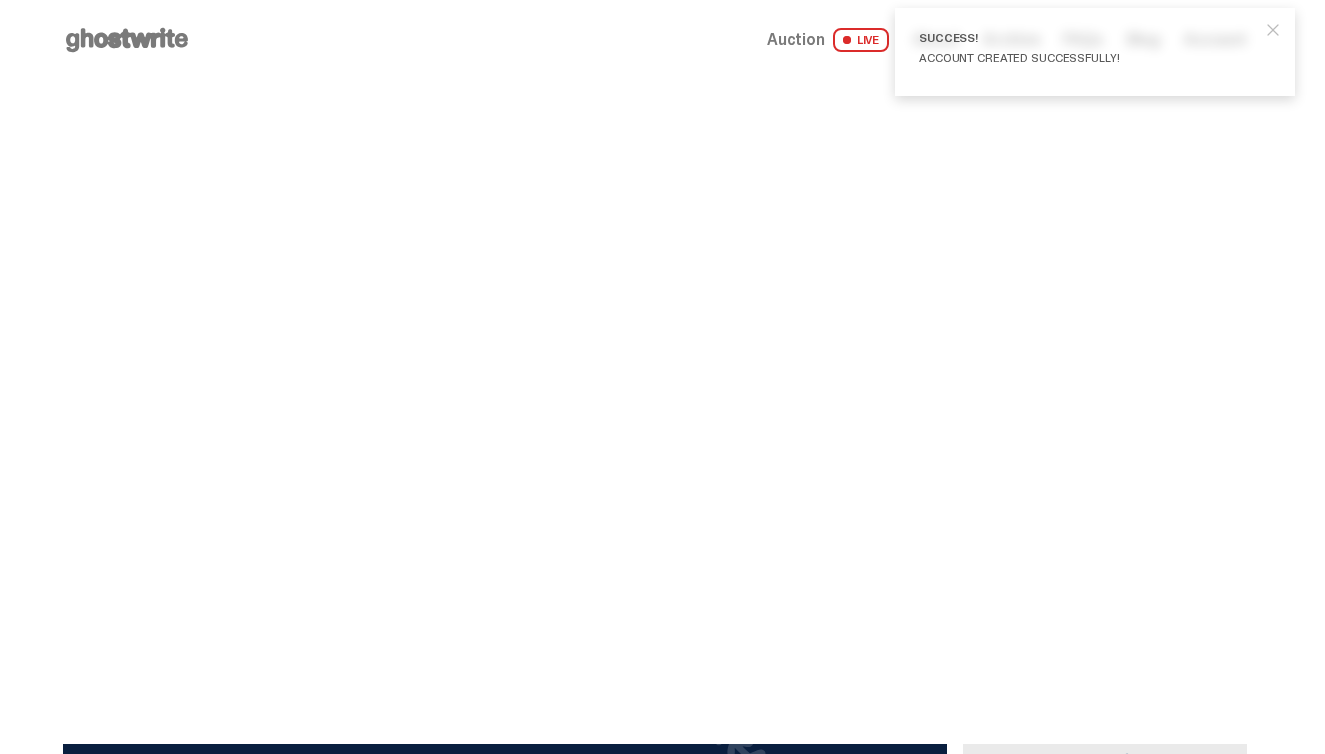 scroll, scrollTop: 0, scrollLeft: 0, axis: both 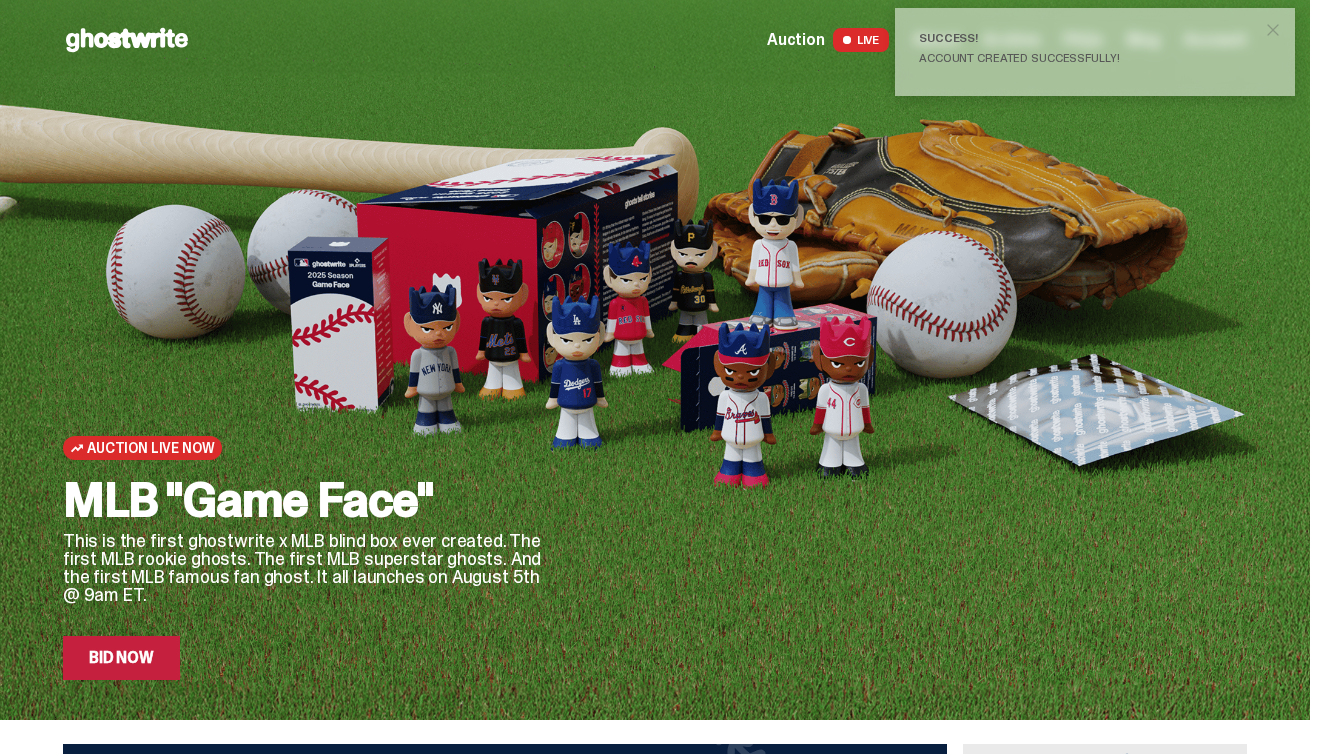 click at bounding box center [1273, 30] 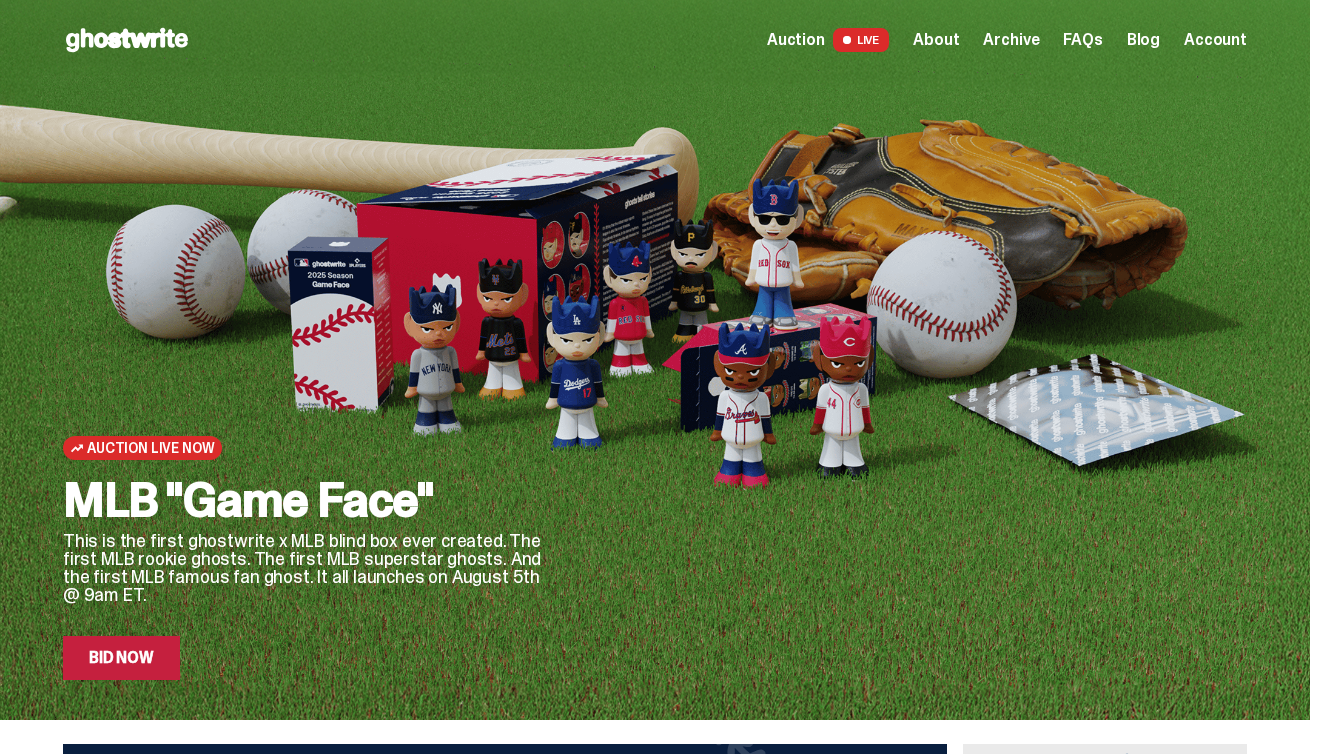 scroll, scrollTop: 0, scrollLeft: 0, axis: both 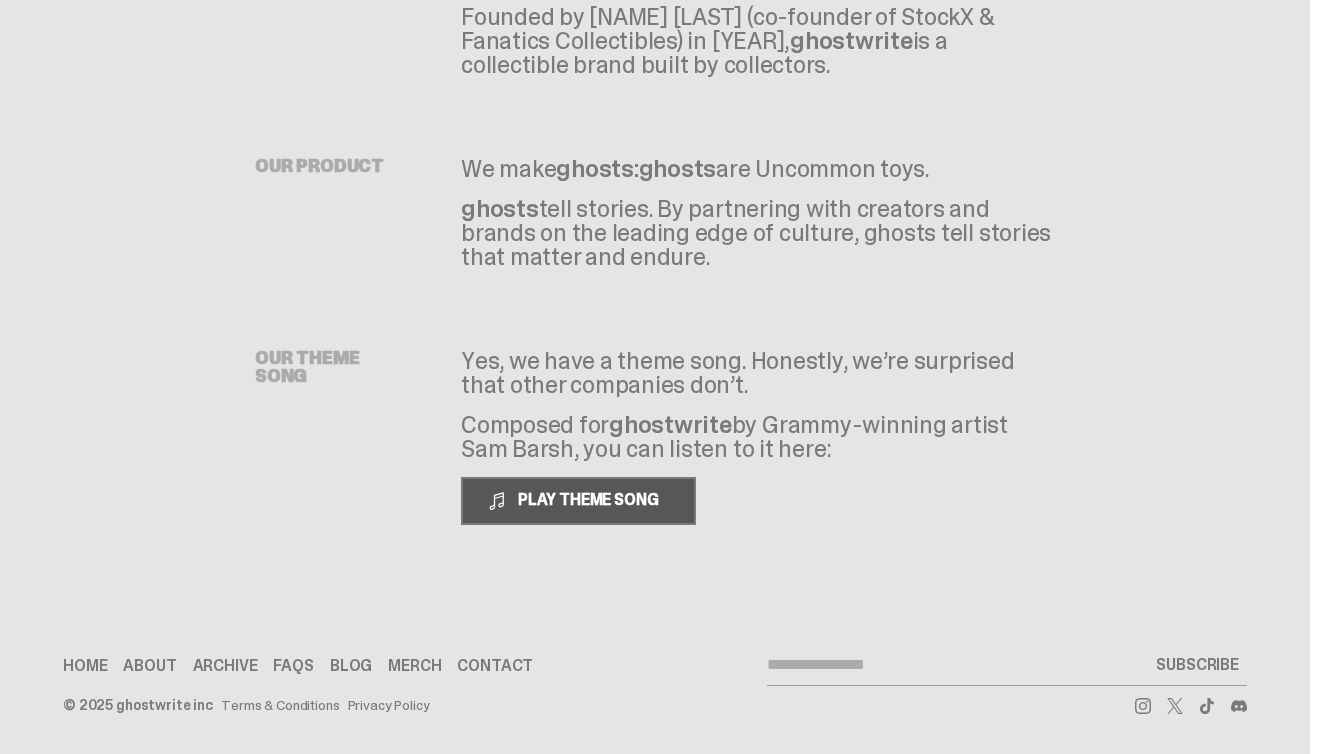 click on "PLAY THEME SONG" at bounding box center (590, 499) 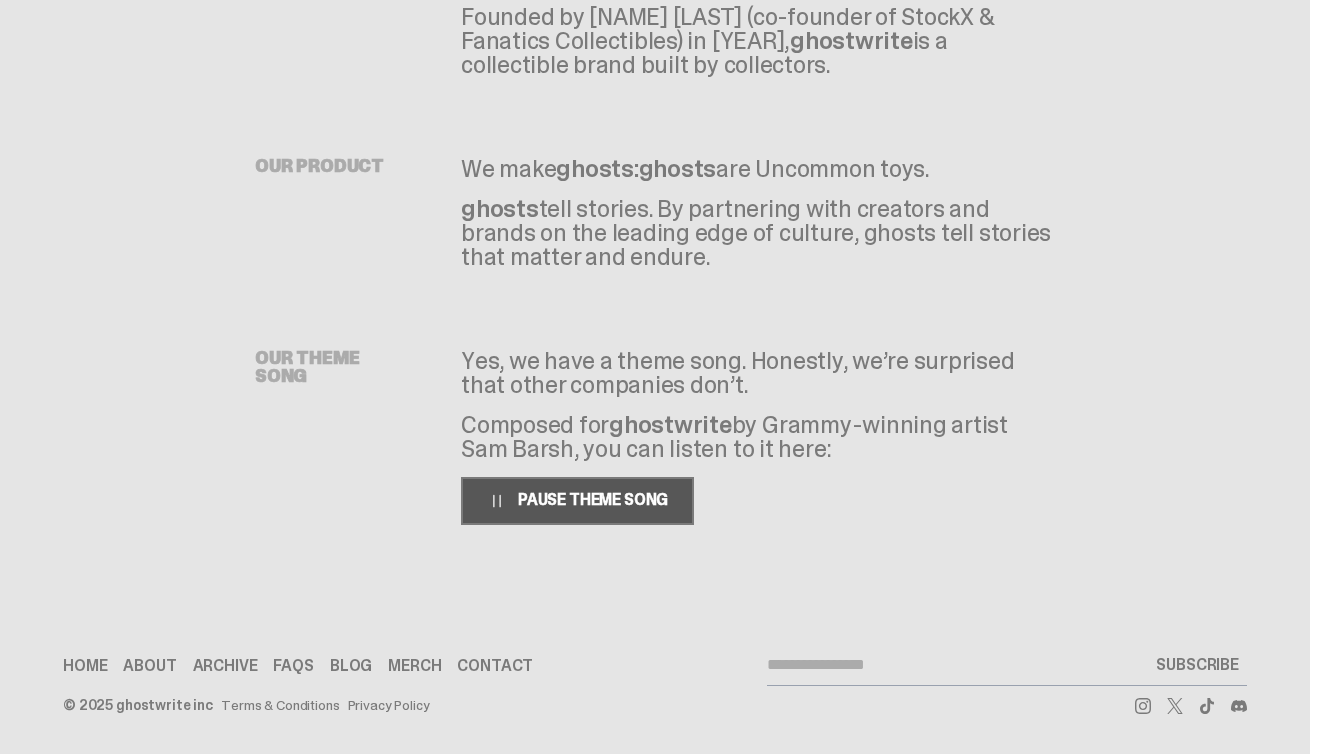 click on "PAUSE THEME SONG" at bounding box center (589, 499) 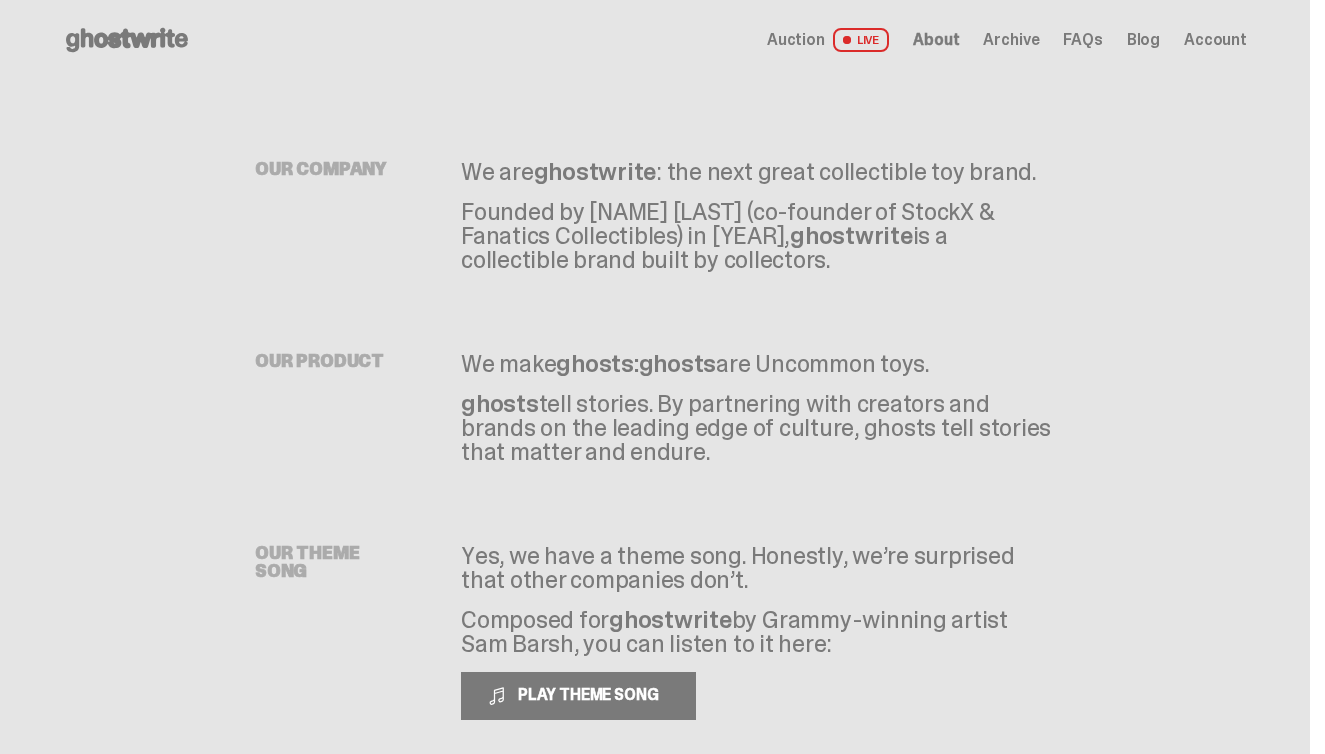 scroll, scrollTop: 0, scrollLeft: 0, axis: both 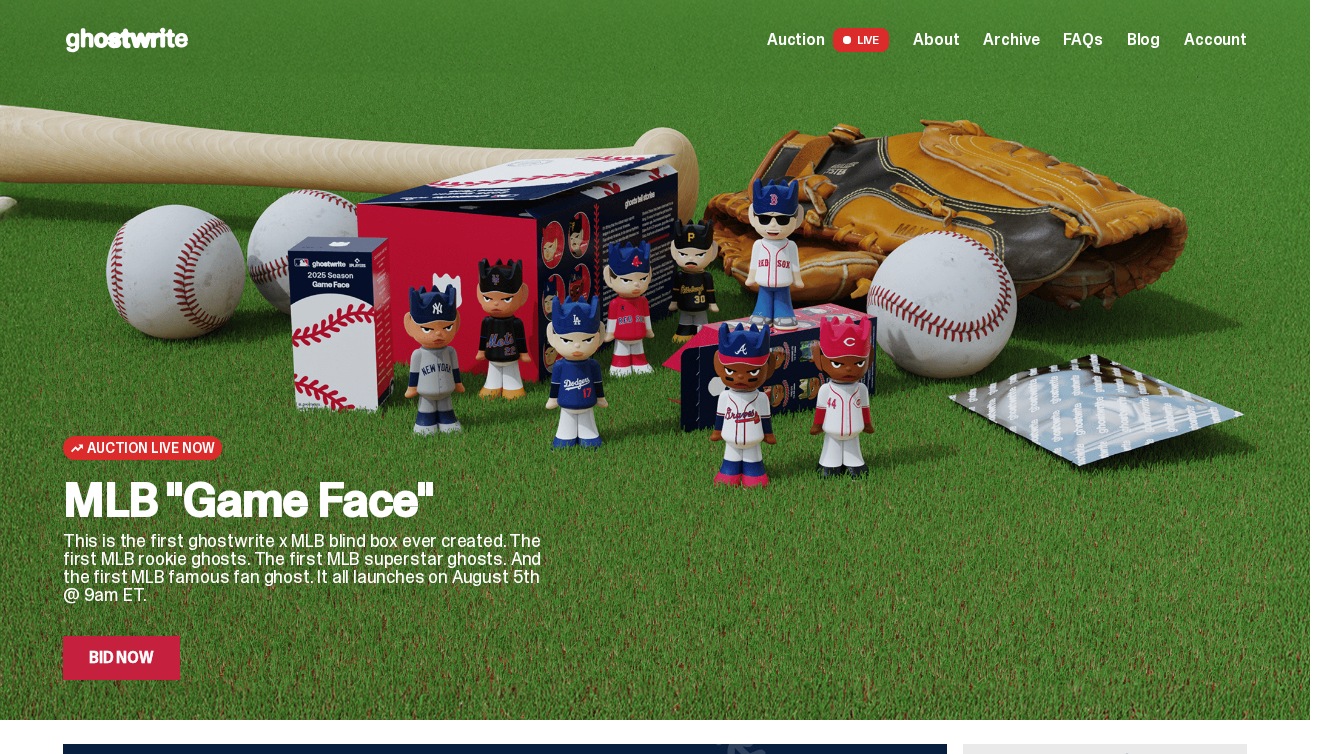 click on "This is the first ghostwrite x MLB blind box ever created. The first MLB rookie ghosts. The first MLB superstar ghosts. And the first MLB famous fan ghost. It all launches on August 5th @ 9am ET." at bounding box center [303, 568] 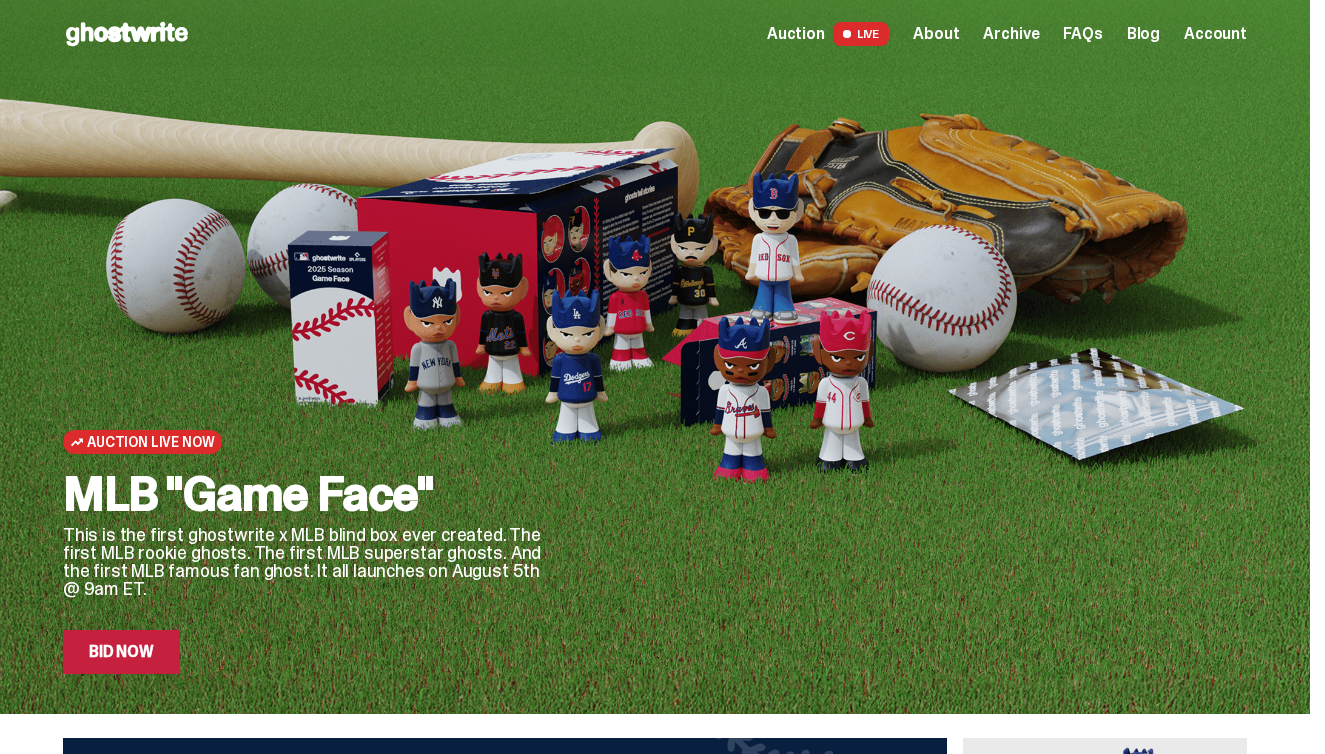 click on "Blog" at bounding box center (1143, 34) 